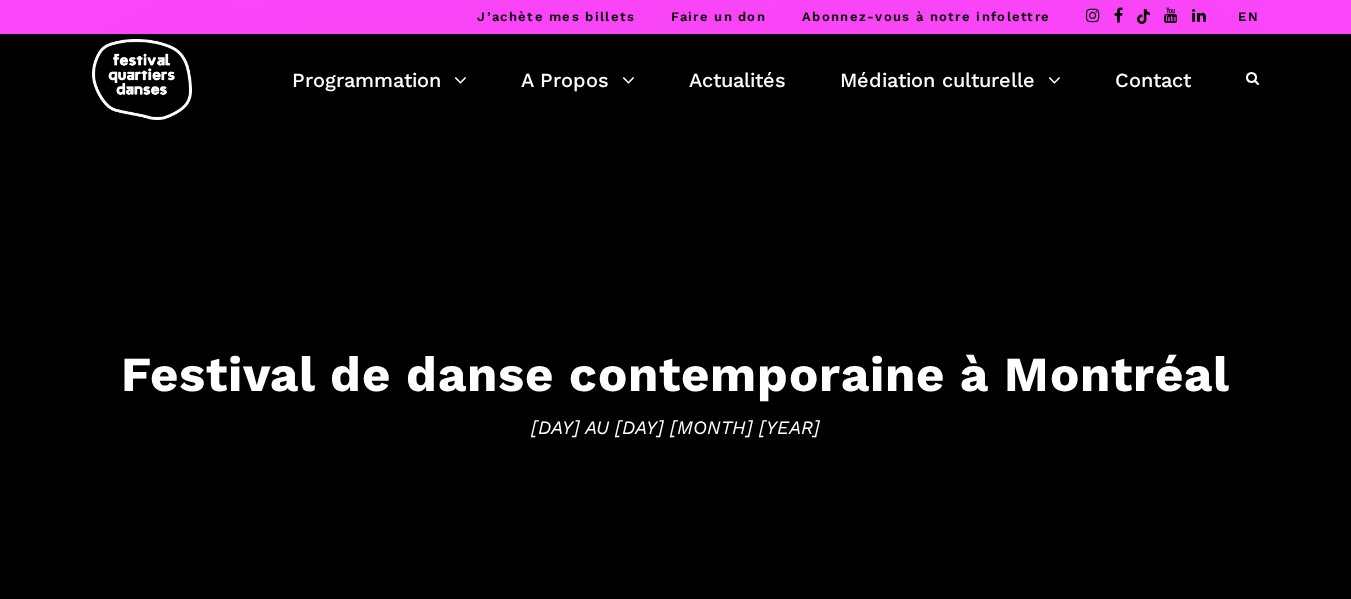 scroll, scrollTop: 0, scrollLeft: 0, axis: both 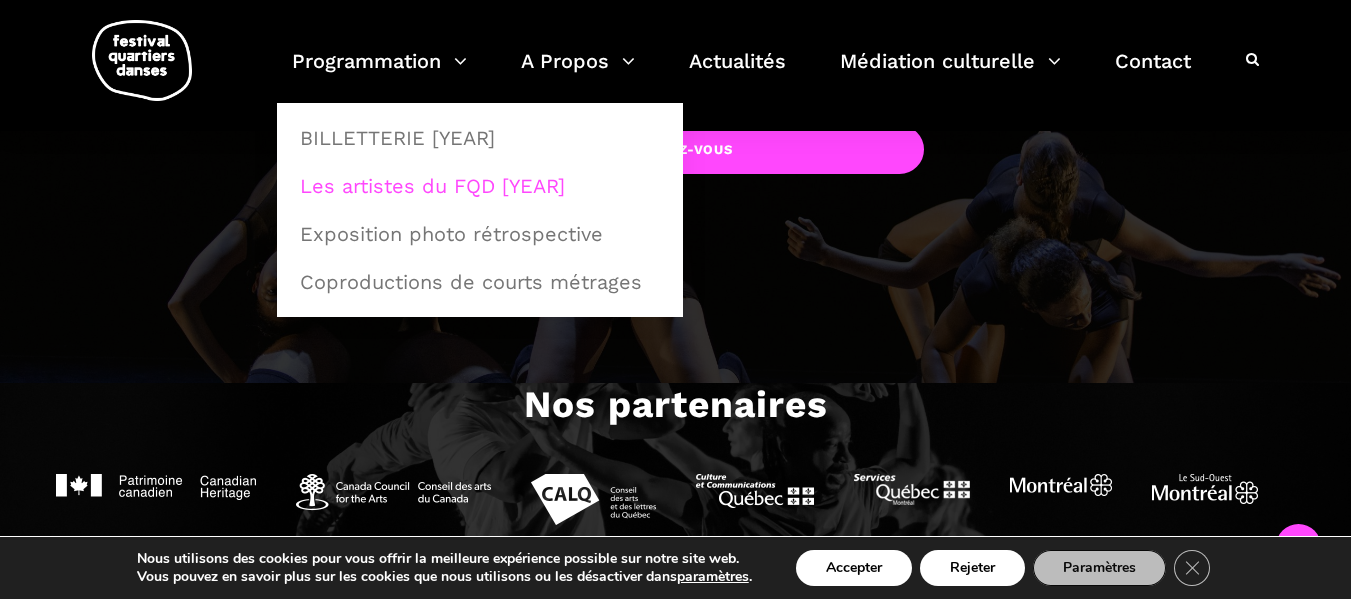 click on "Les artistes du FQD 2025" at bounding box center (480, 186) 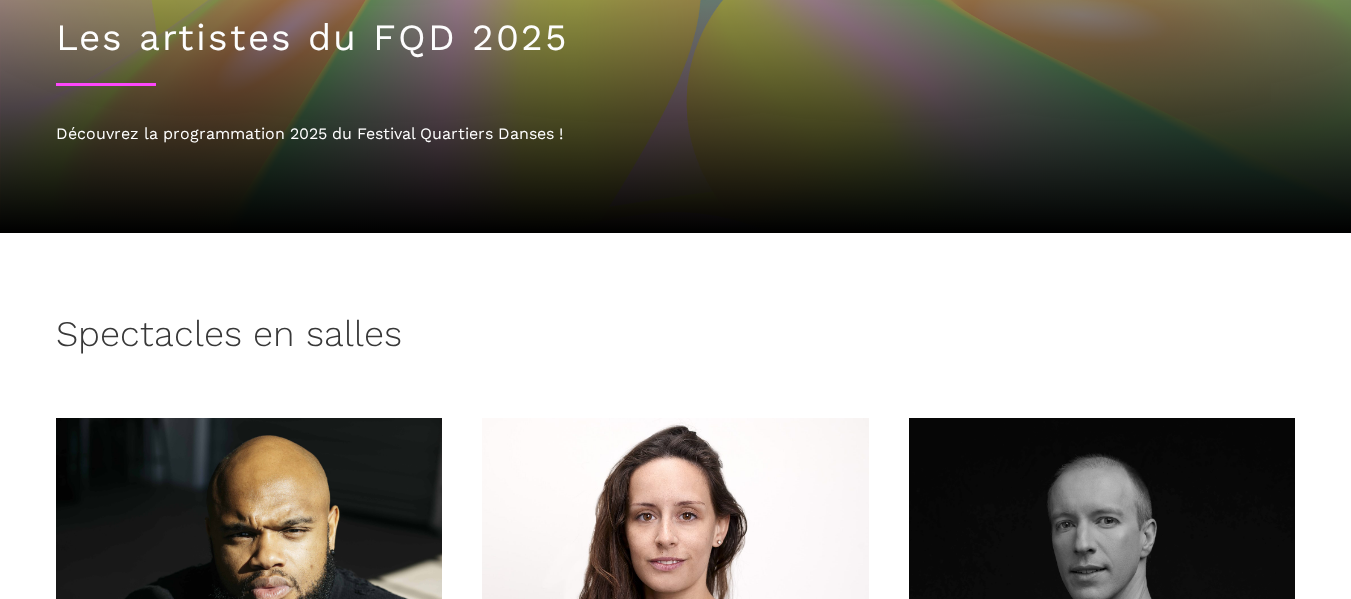 scroll, scrollTop: 367, scrollLeft: 0, axis: vertical 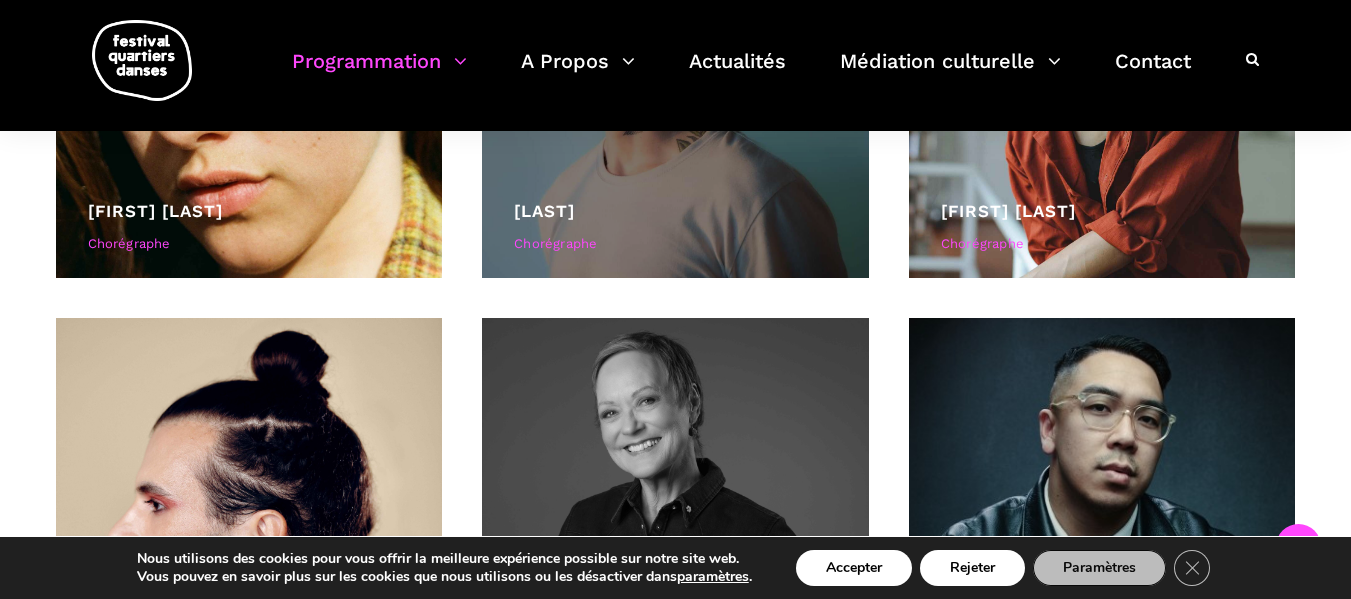 click on "Cai Glover" at bounding box center [544, 211] 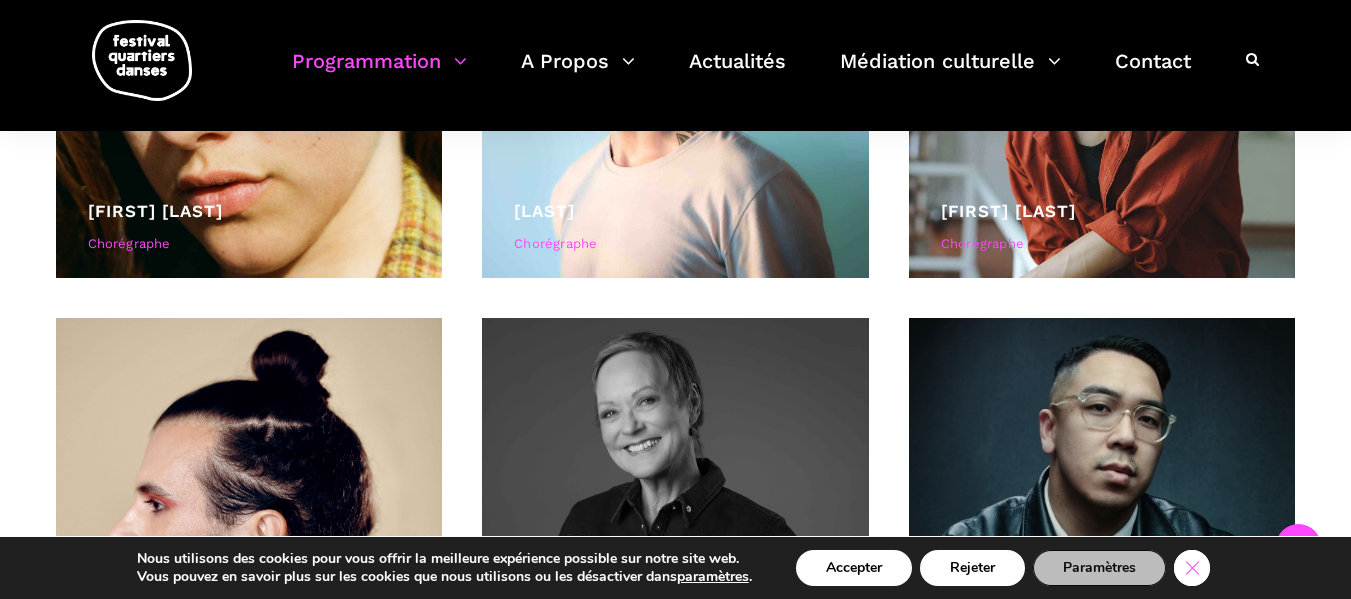 click at bounding box center (1192, 567) 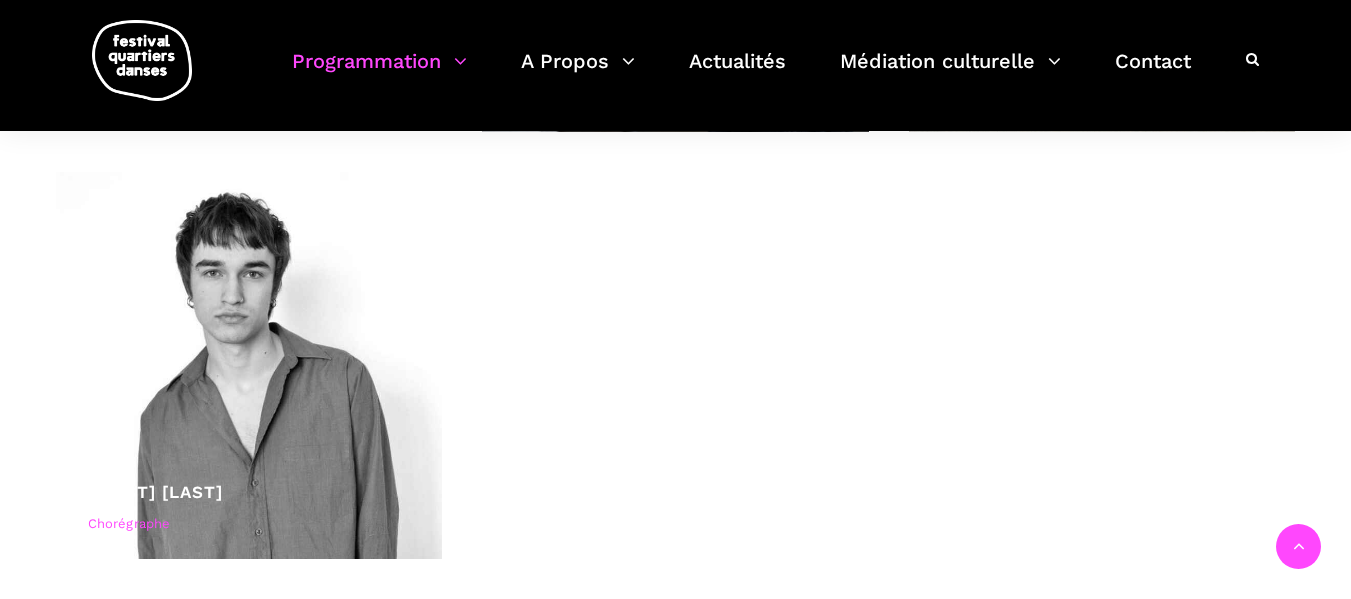 scroll, scrollTop: 8274, scrollLeft: 0, axis: vertical 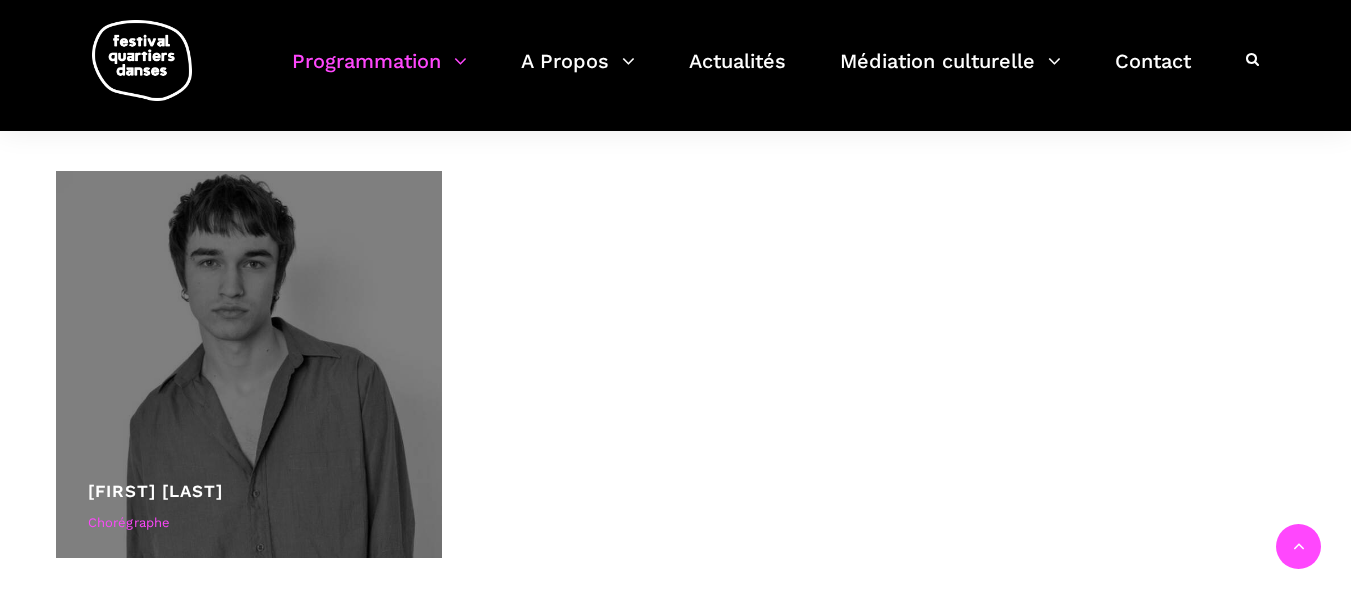 click at bounding box center [249, 364] 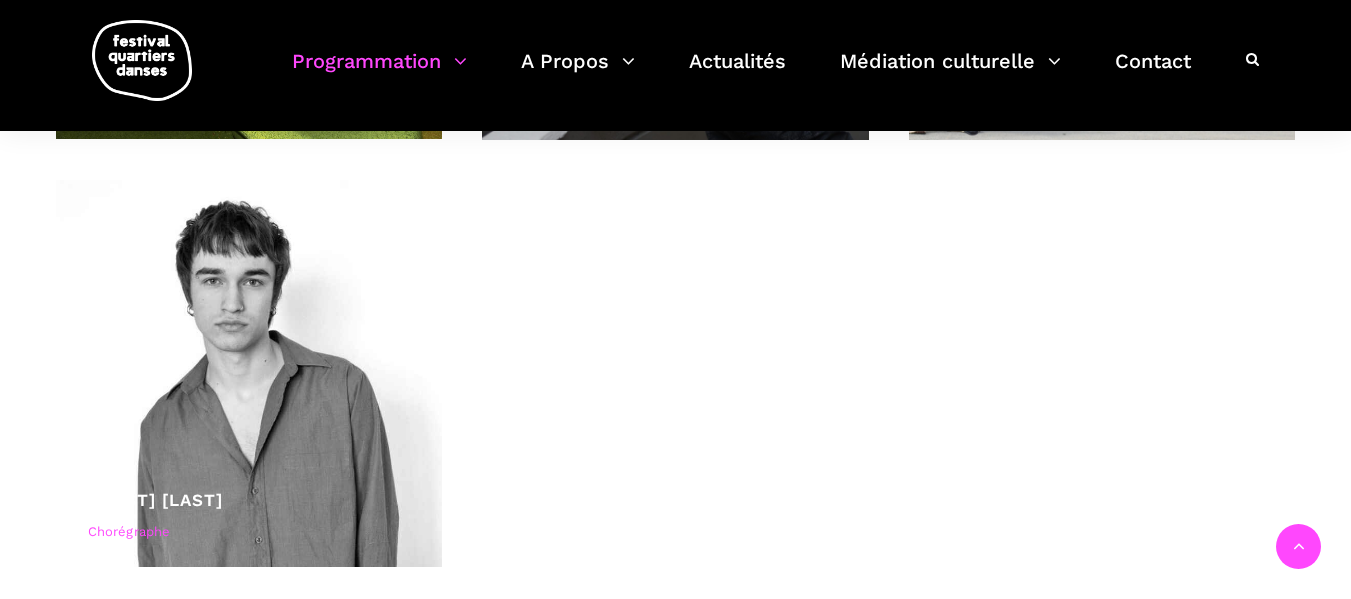 scroll, scrollTop: 8266, scrollLeft: 0, axis: vertical 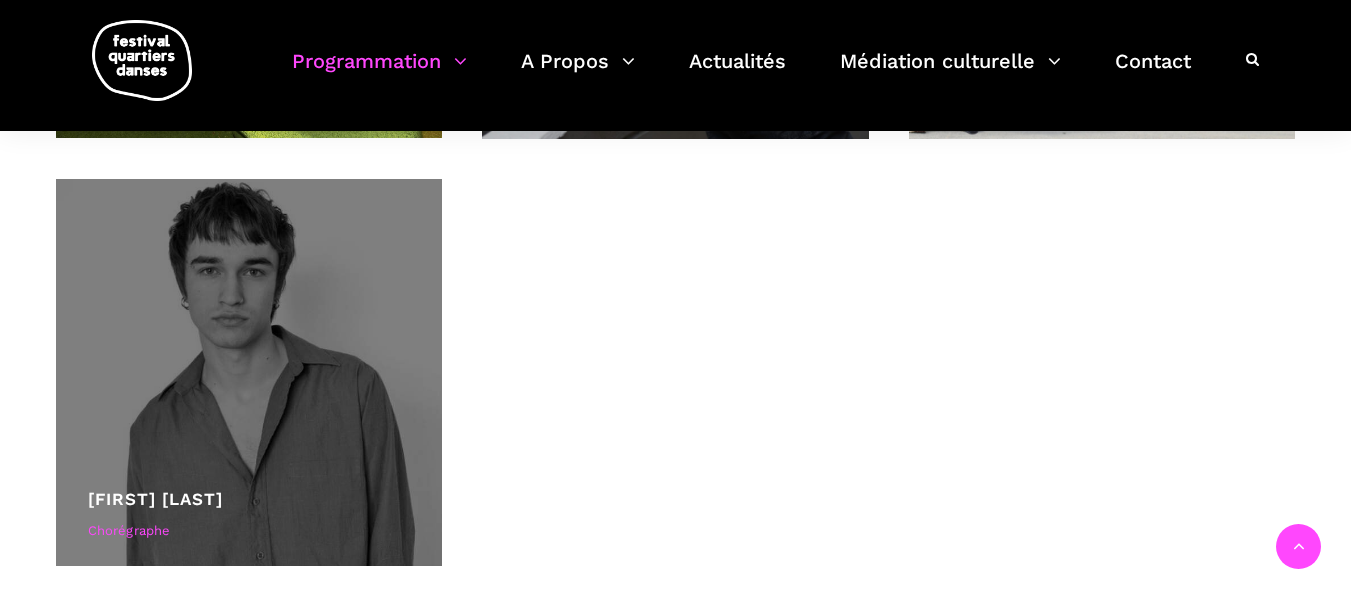 click on "Chorégraphe" at bounding box center [249, 531] 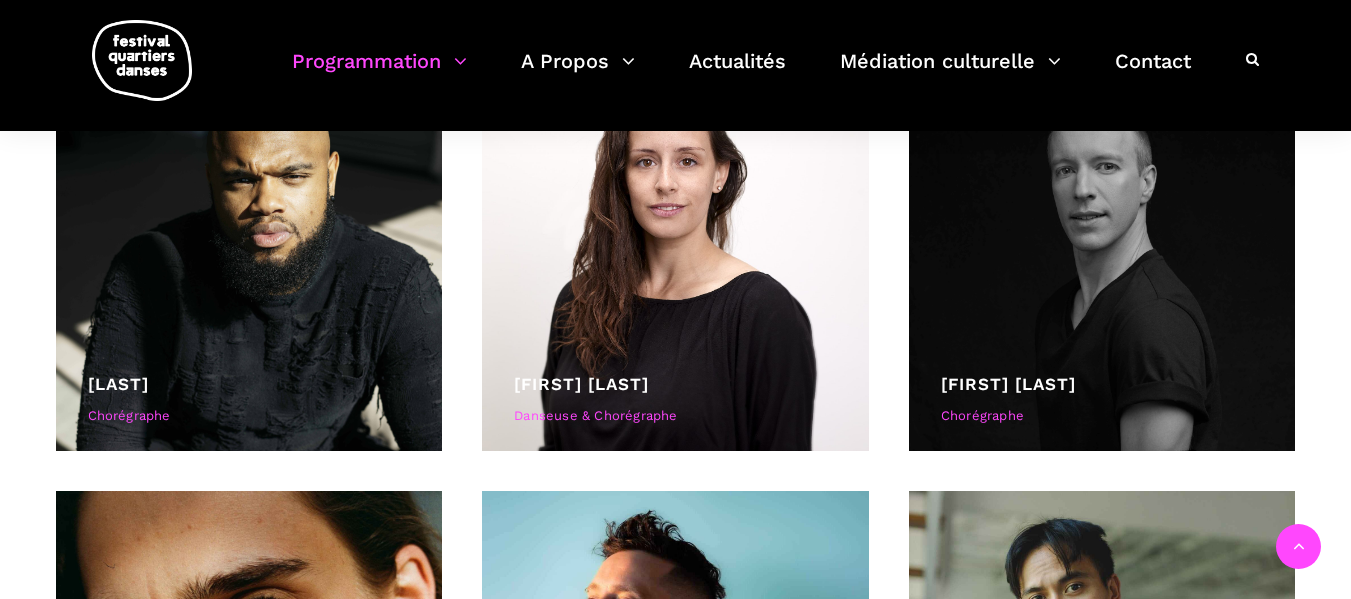scroll, scrollTop: 568, scrollLeft: 0, axis: vertical 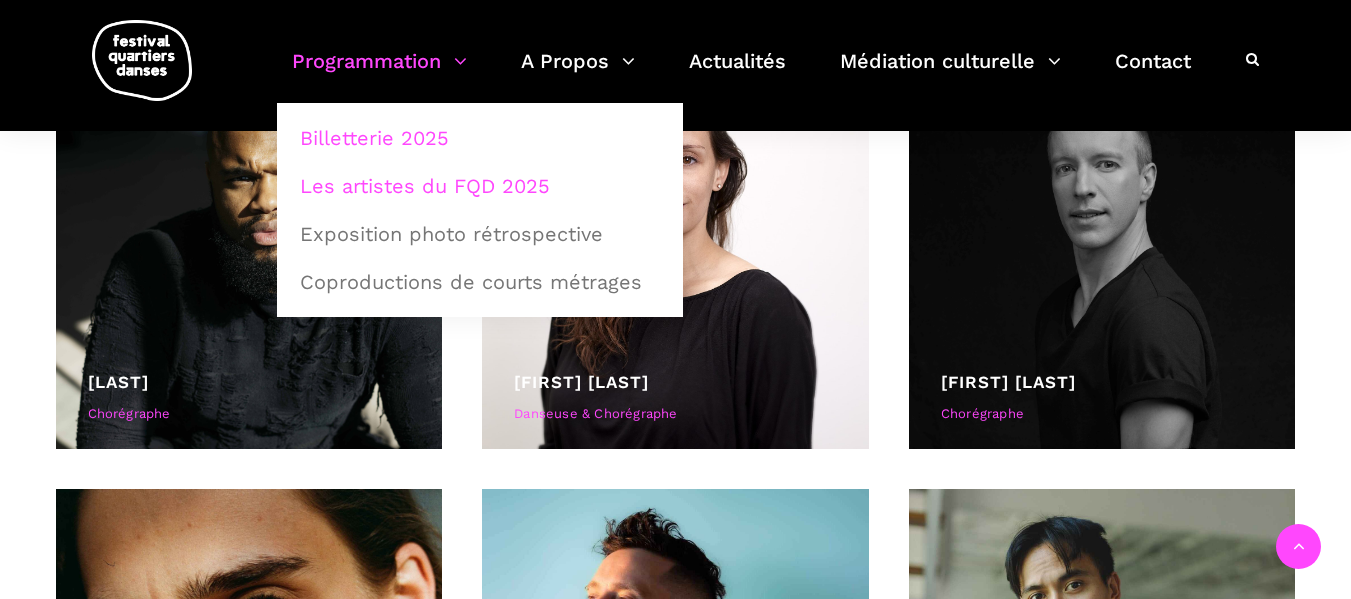 click on "Billetterie 2025" at bounding box center [480, 138] 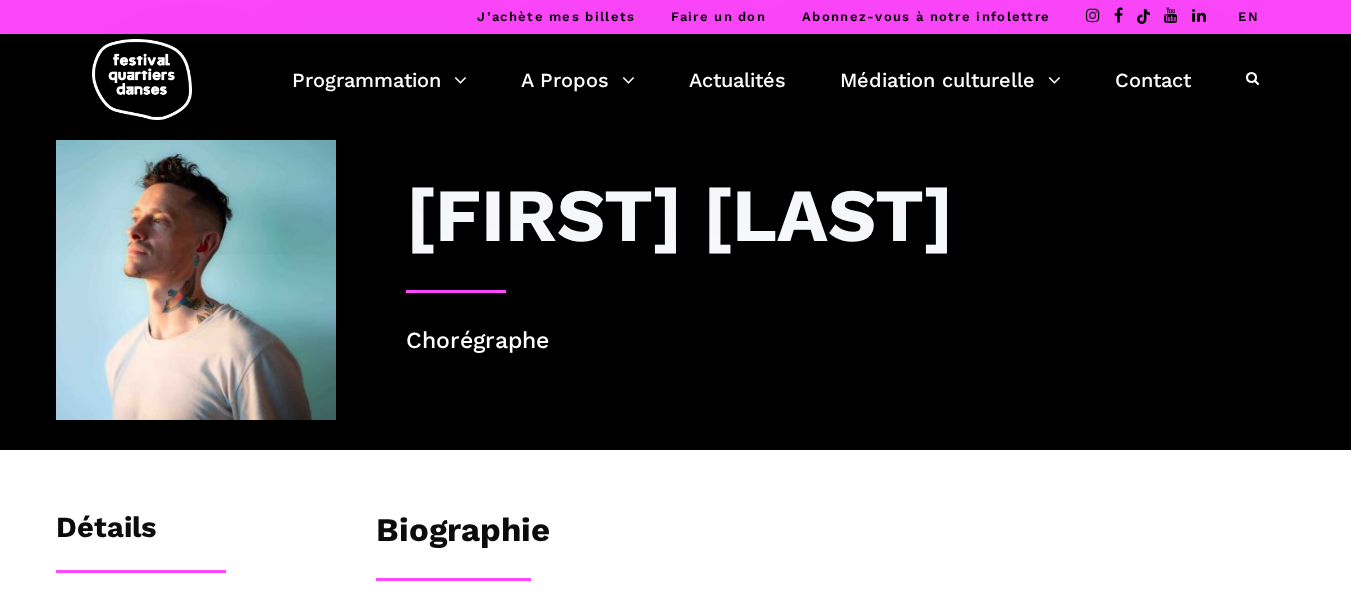 scroll, scrollTop: 0, scrollLeft: 0, axis: both 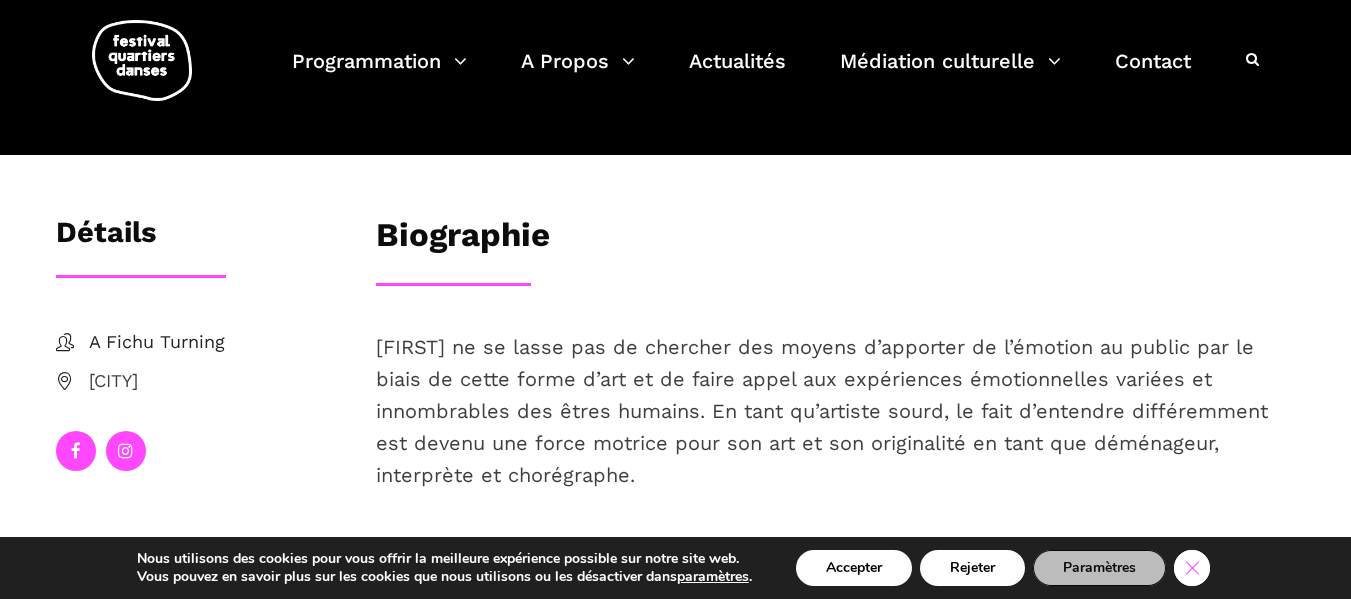 click at bounding box center [1192, 567] 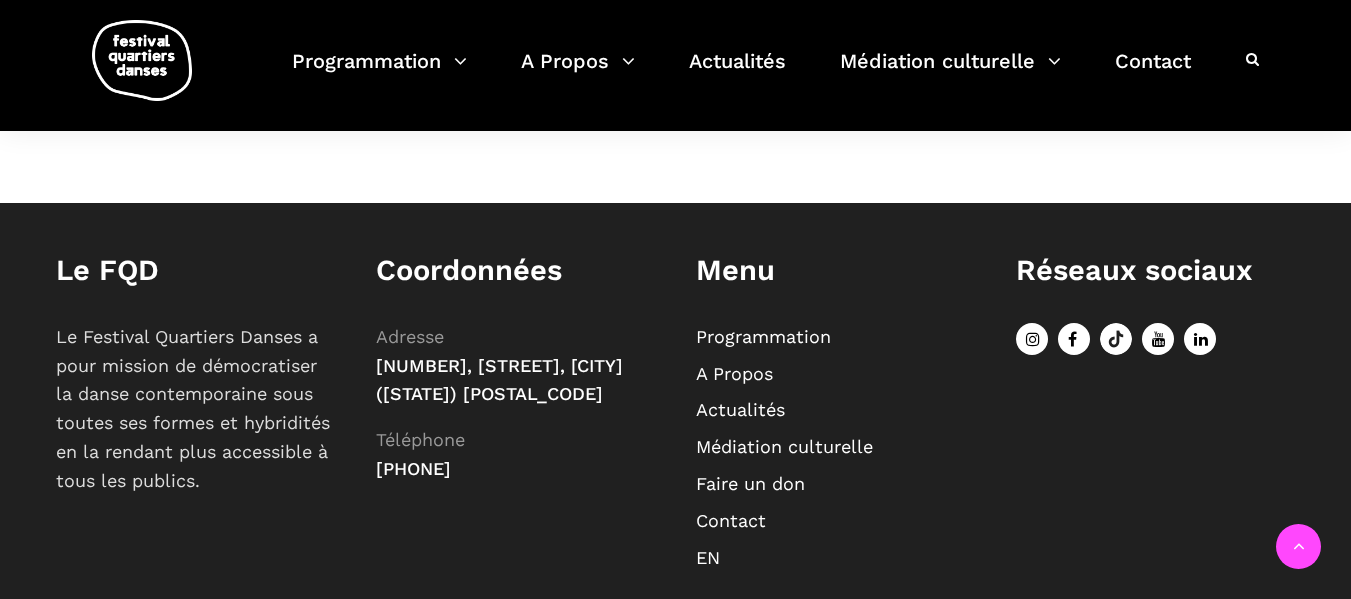 scroll, scrollTop: 808, scrollLeft: 0, axis: vertical 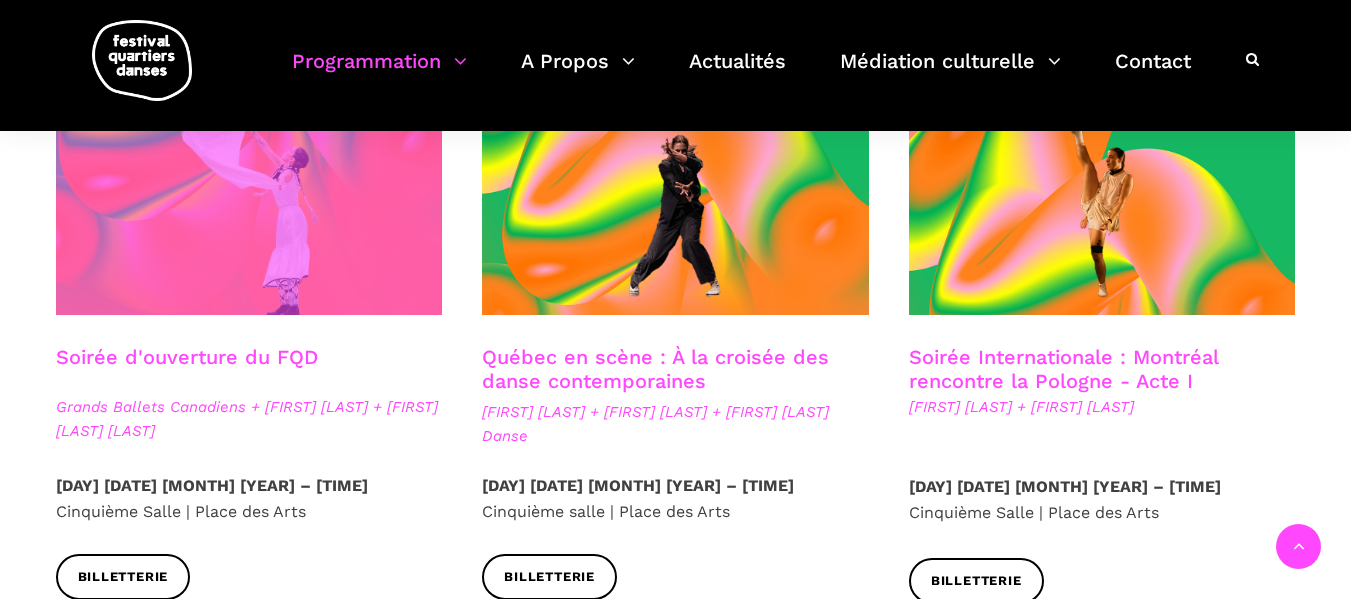 click at bounding box center (249, 185) 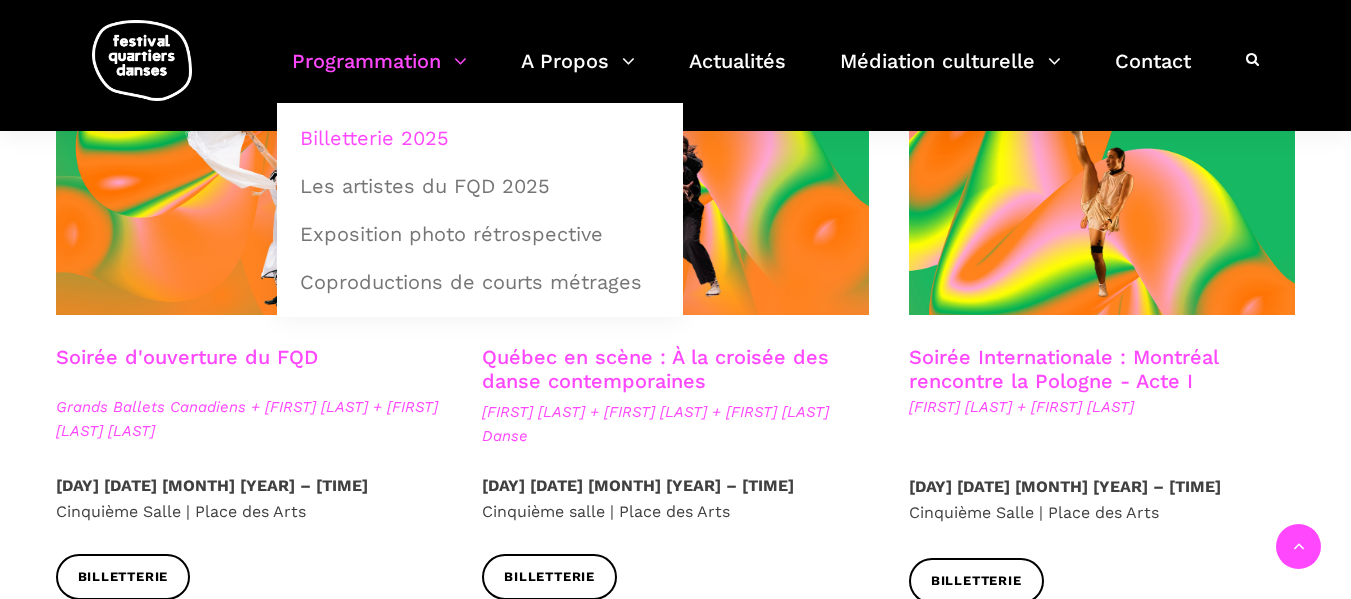 click on "Billetterie 2025" at bounding box center (480, 138) 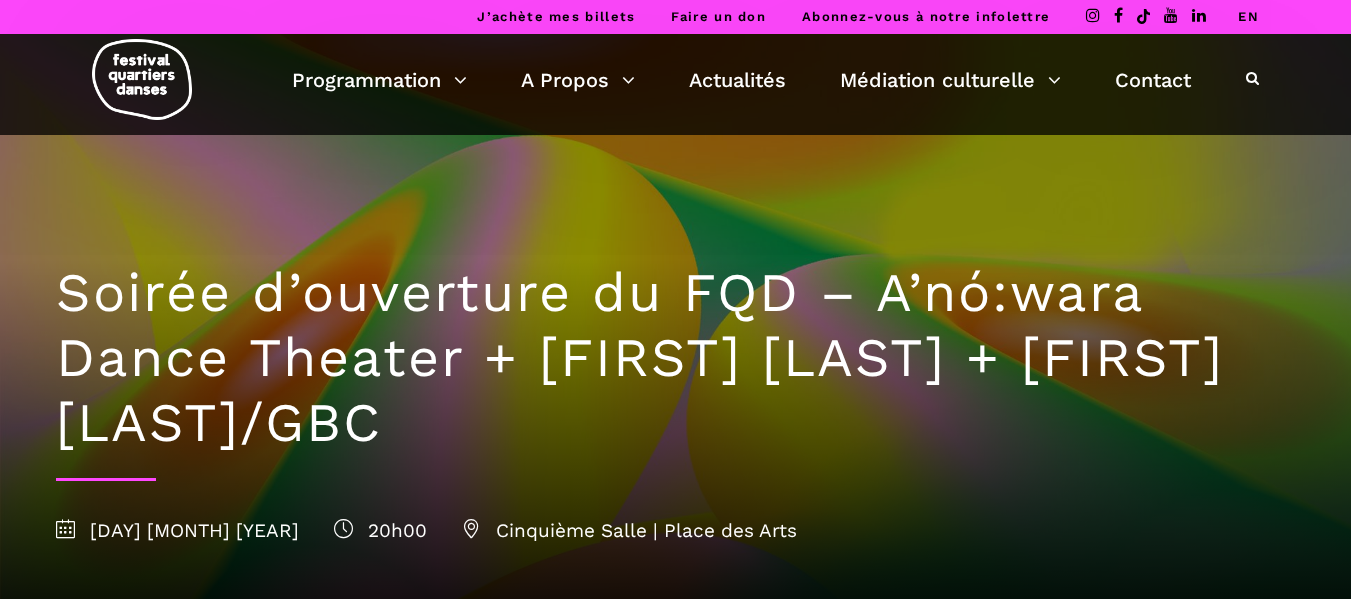 scroll, scrollTop: 352, scrollLeft: 0, axis: vertical 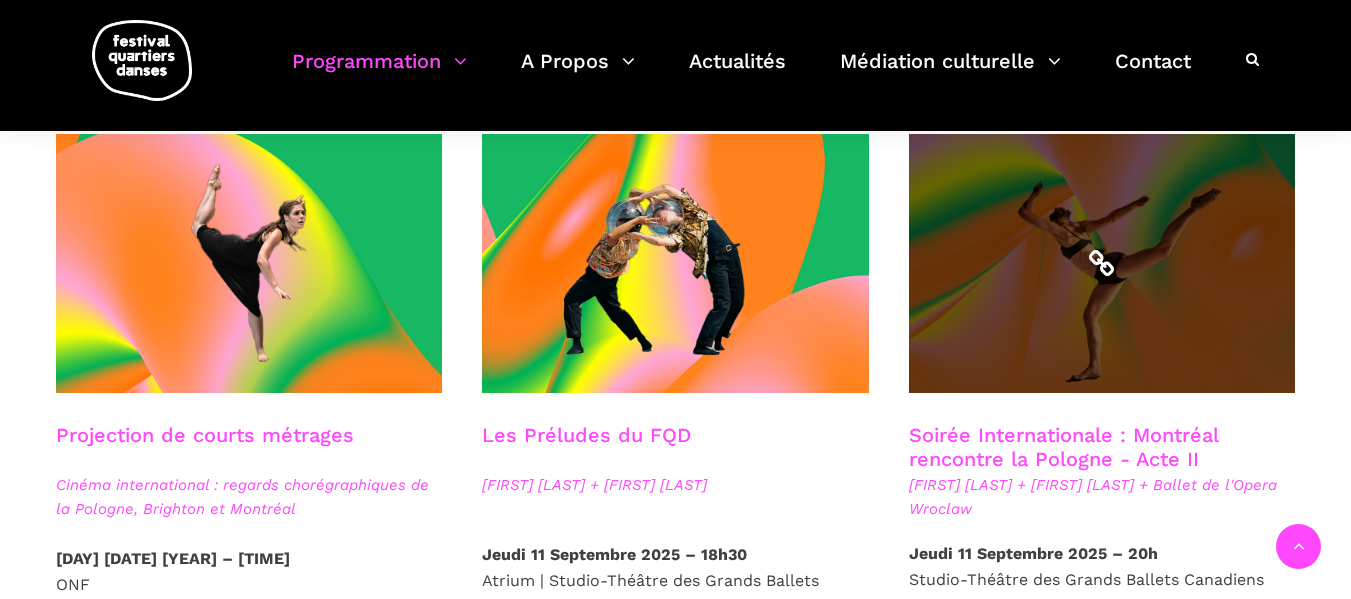 click at bounding box center (1102, 263) 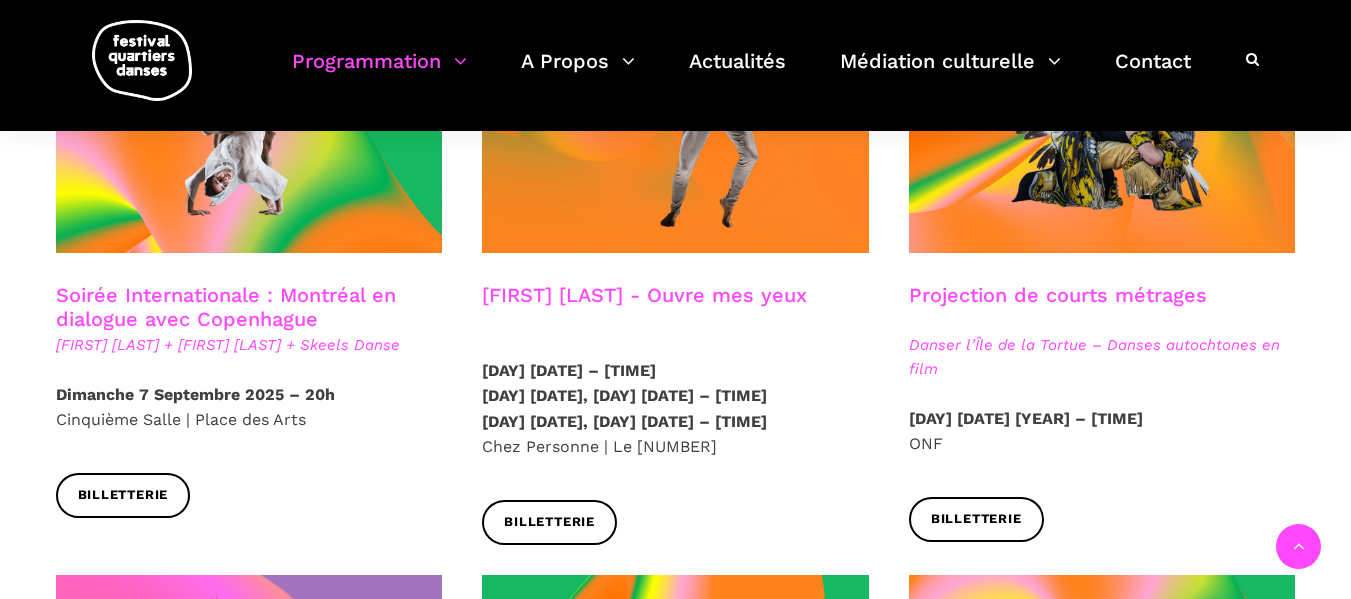 scroll, scrollTop: 1212, scrollLeft: 0, axis: vertical 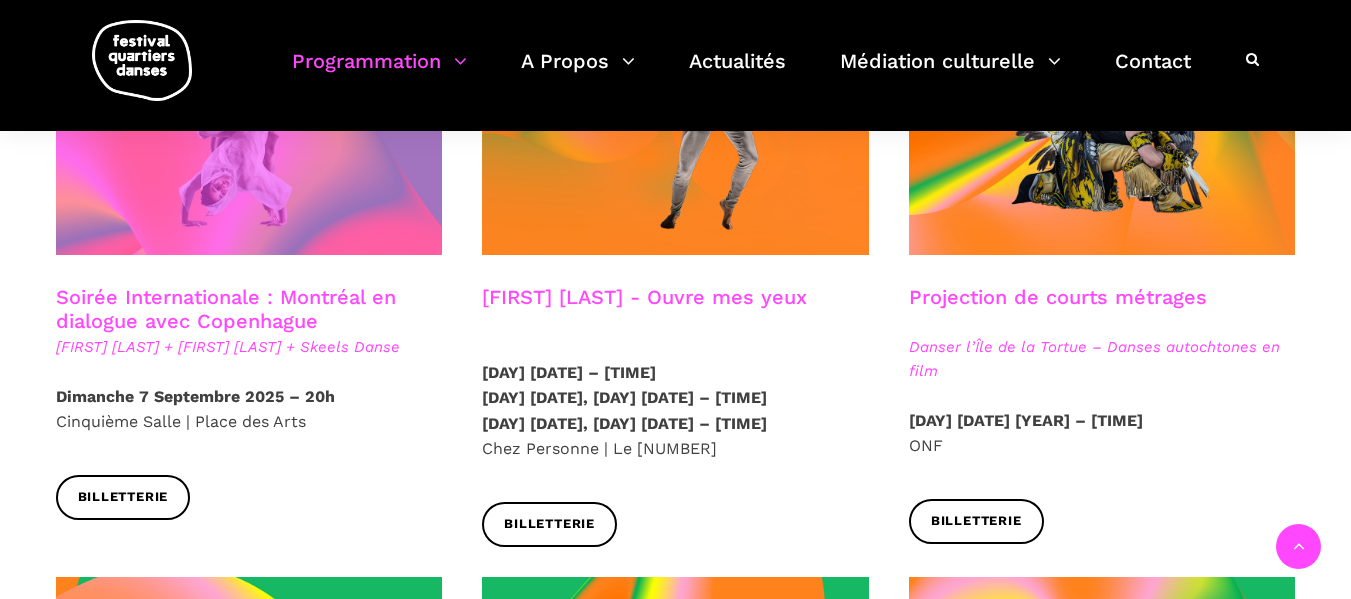 click at bounding box center [249, 125] 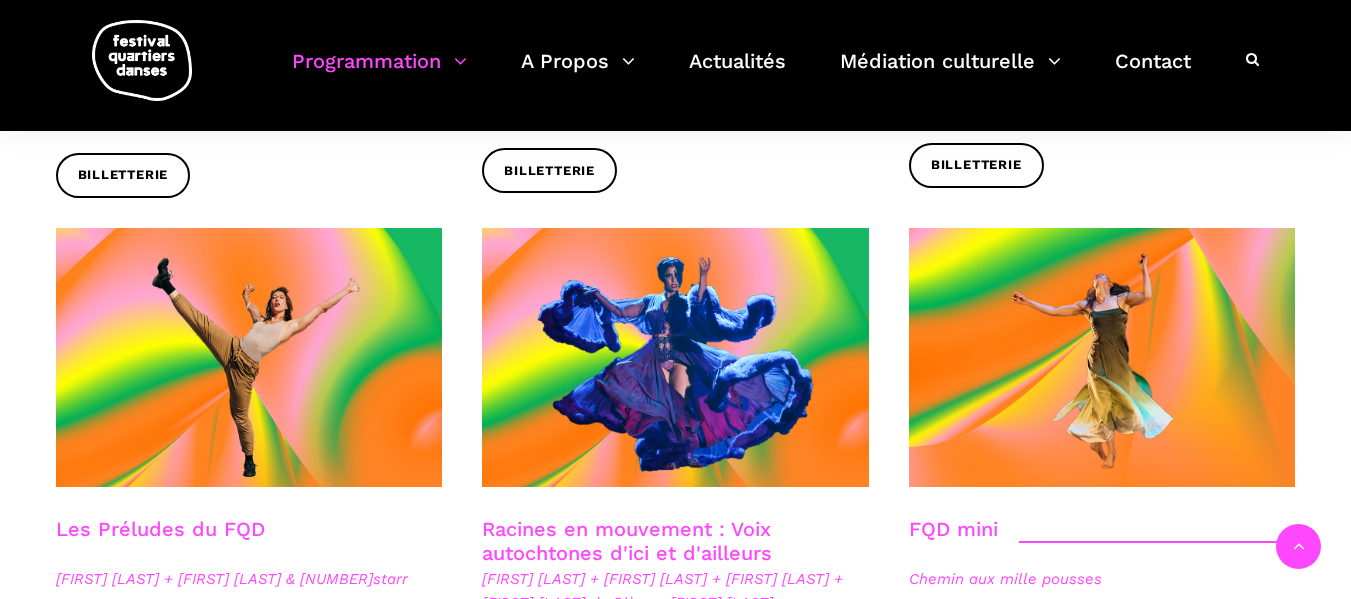 scroll, scrollTop: 2730, scrollLeft: 0, axis: vertical 